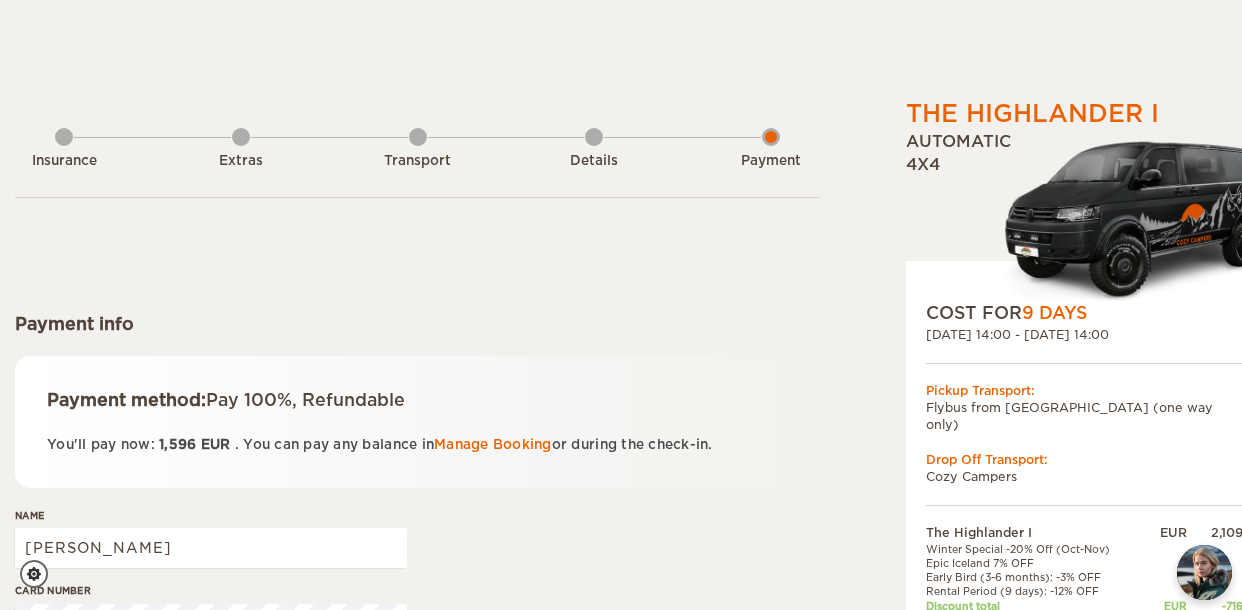 scroll, scrollTop: 687, scrollLeft: 0, axis: vertical 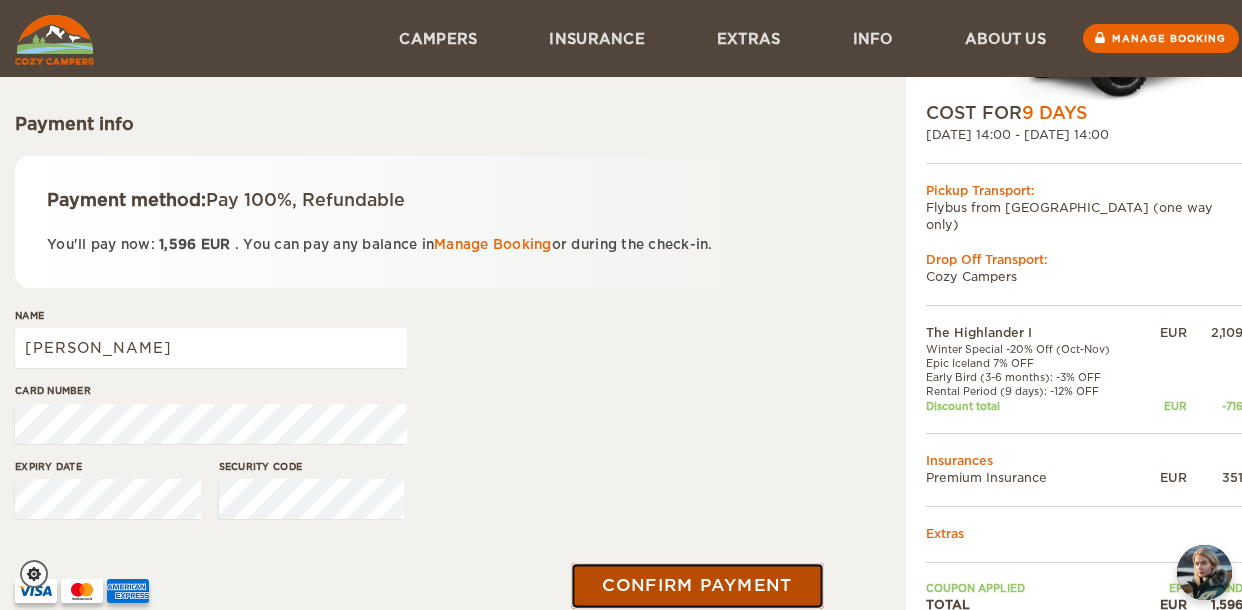 click on "Confirm payment" at bounding box center [697, 585] 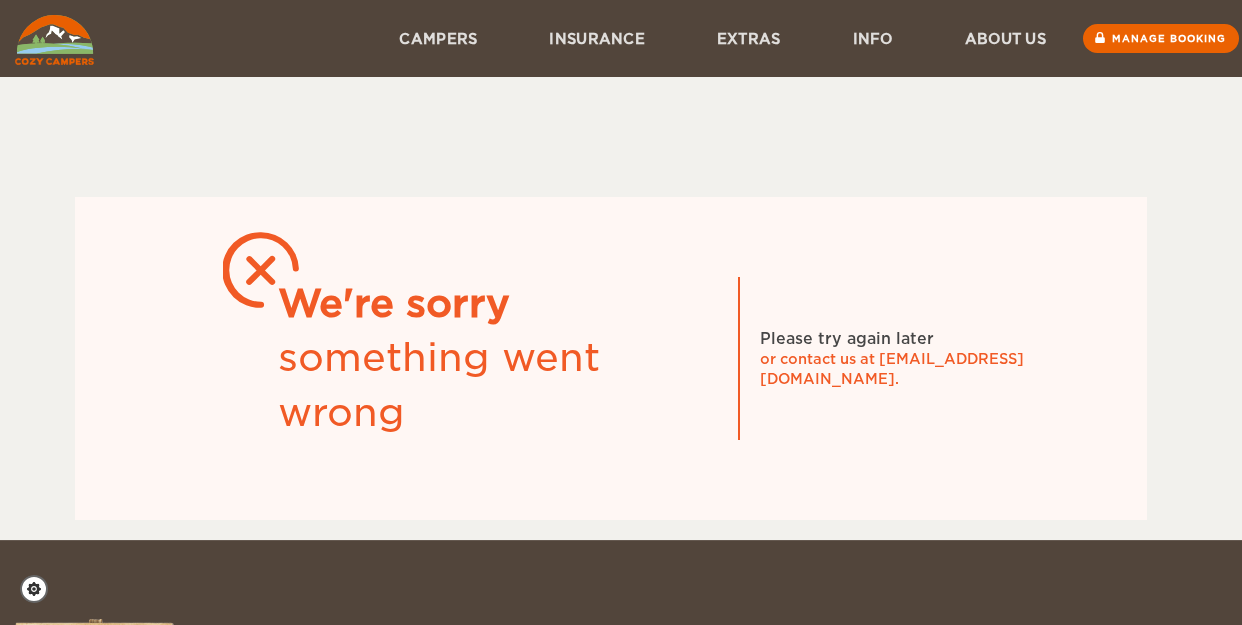 scroll, scrollTop: 0, scrollLeft: 0, axis: both 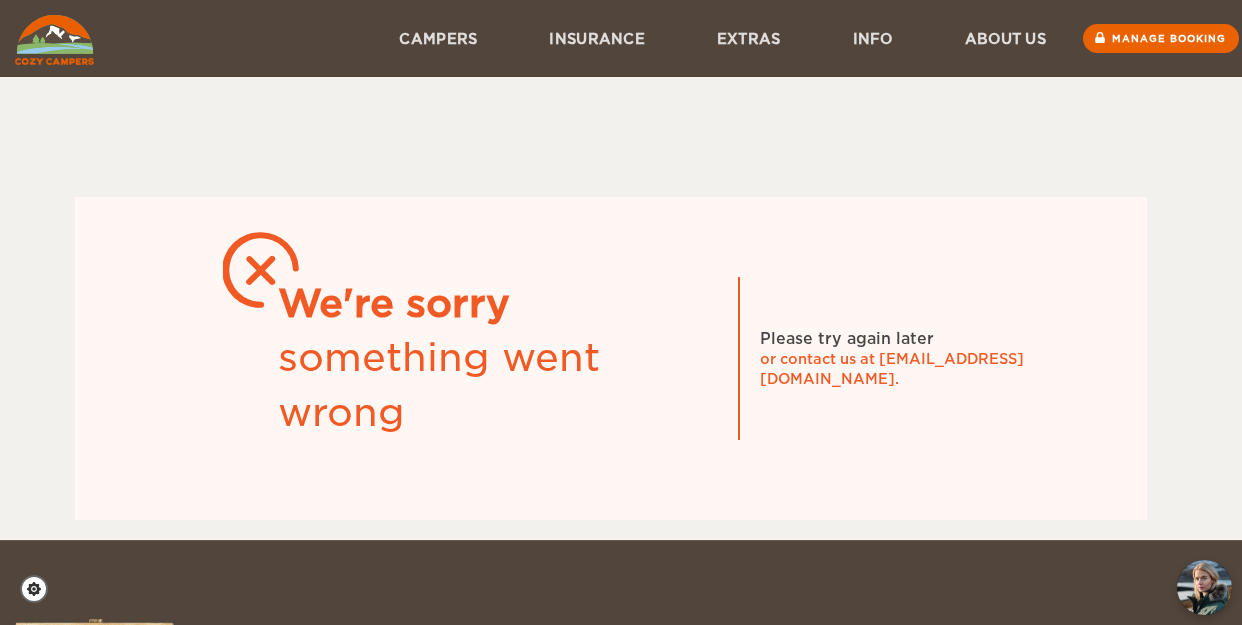 click at bounding box center [54, 40] 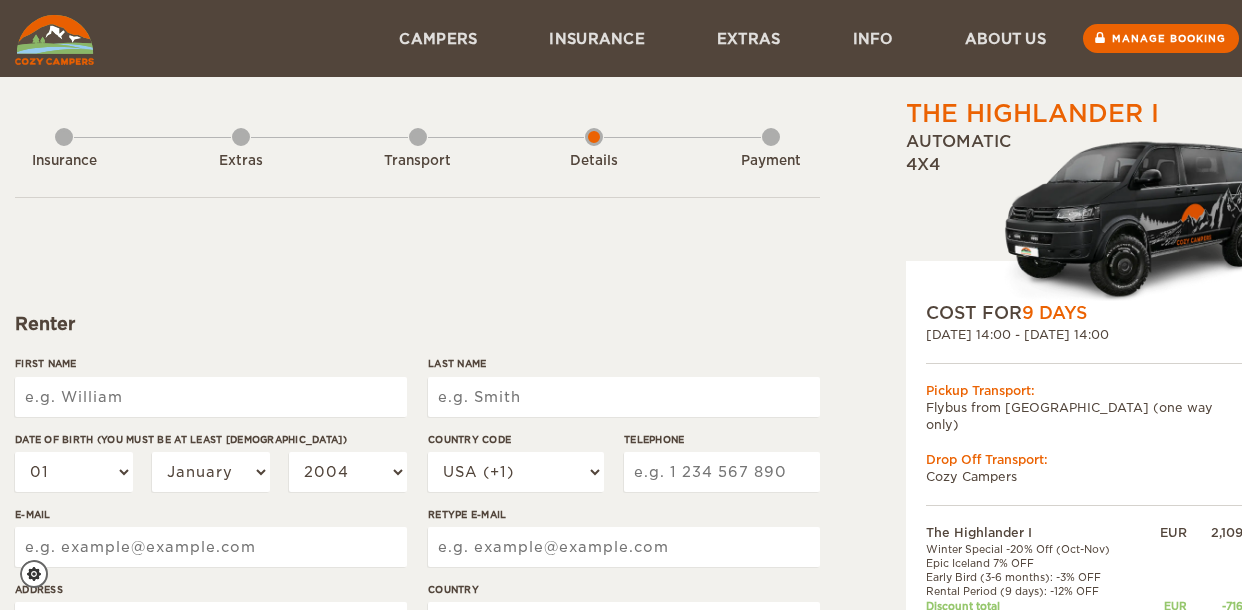 scroll, scrollTop: 0, scrollLeft: 0, axis: both 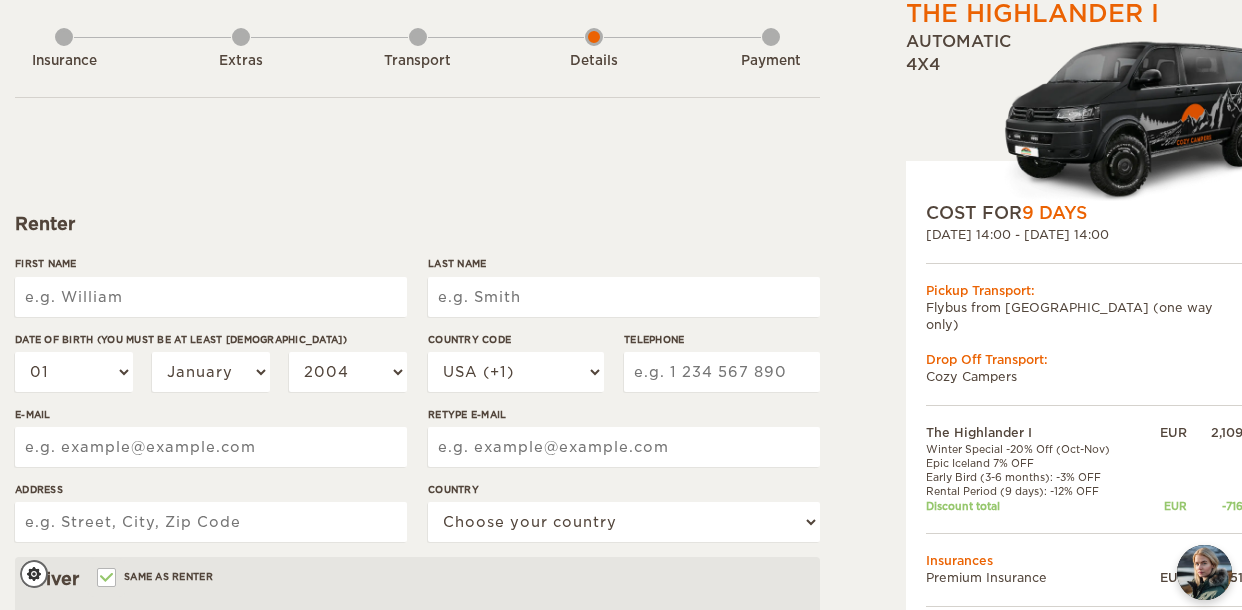 click on "First Name" at bounding box center [211, 297] 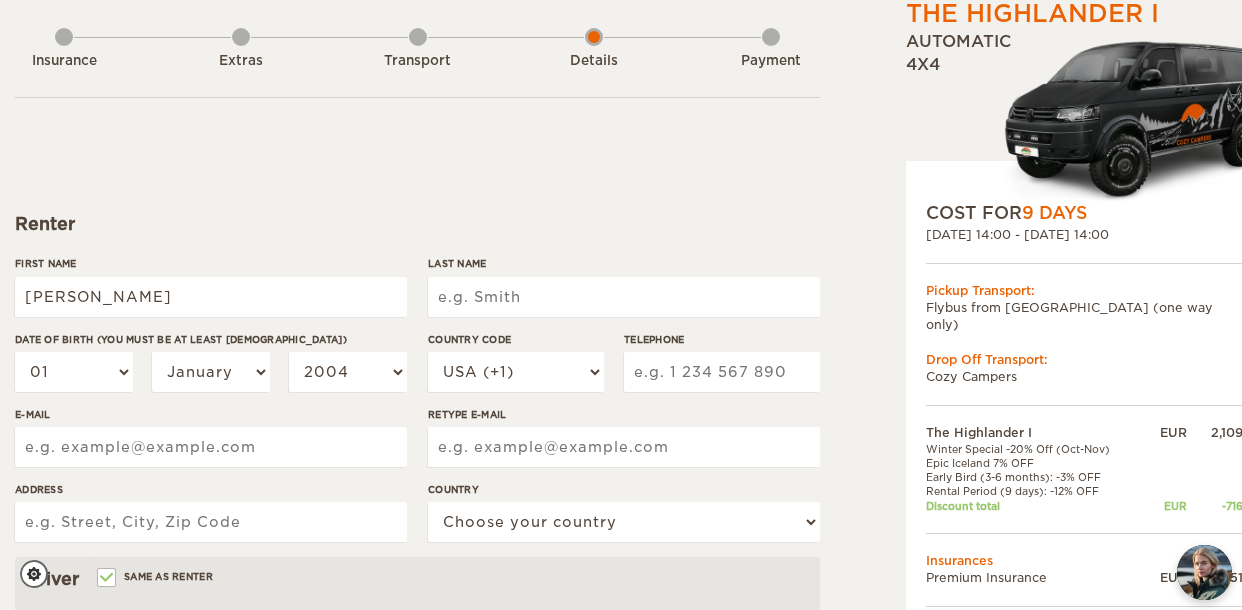 type on "Schmidt" 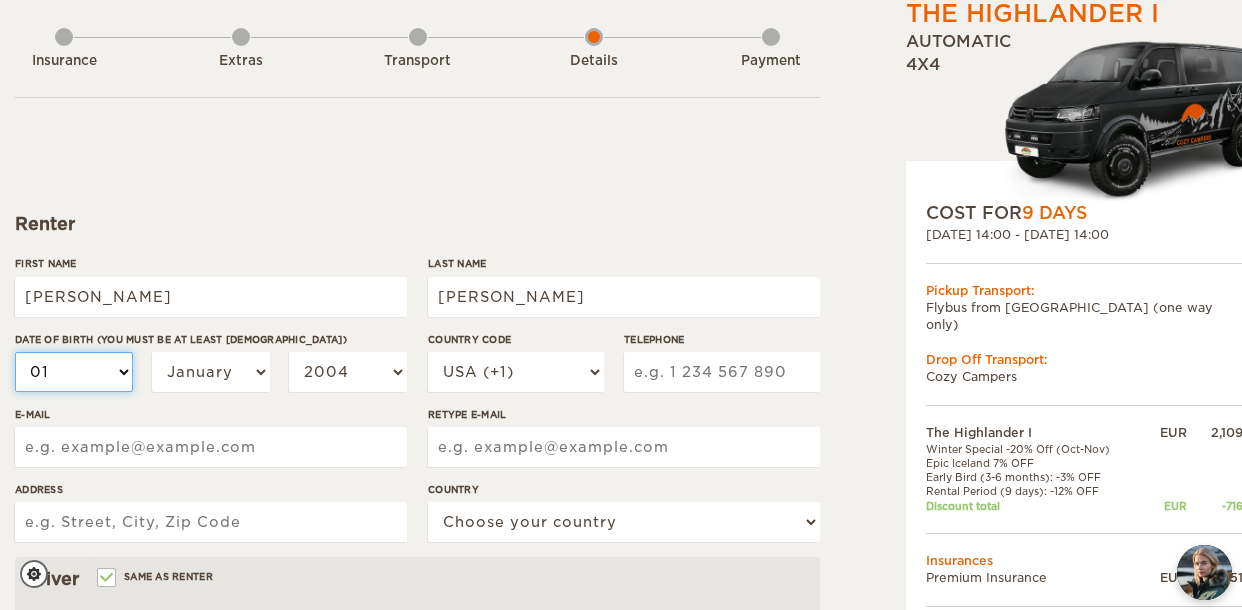 select on "16" 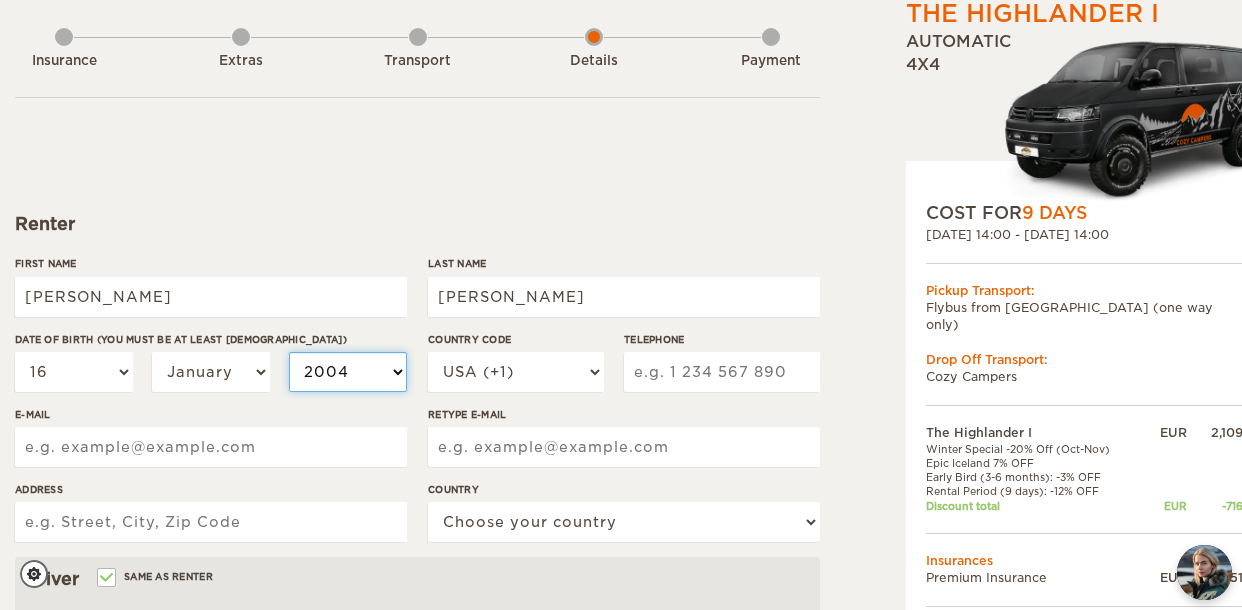 select on "1998" 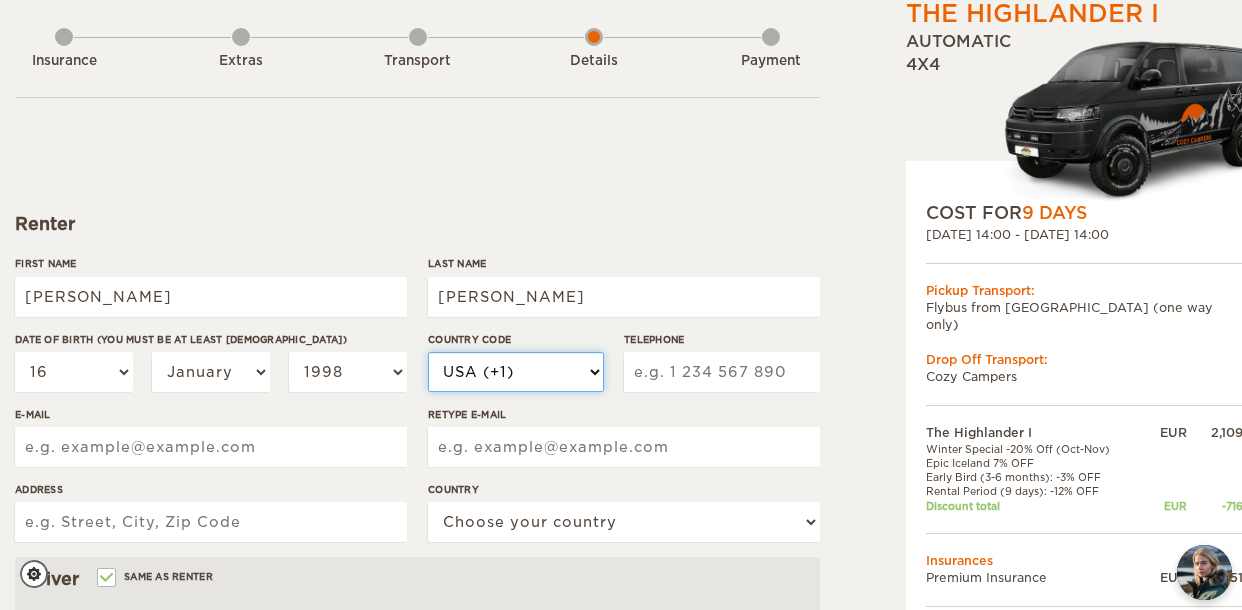 select on "49" 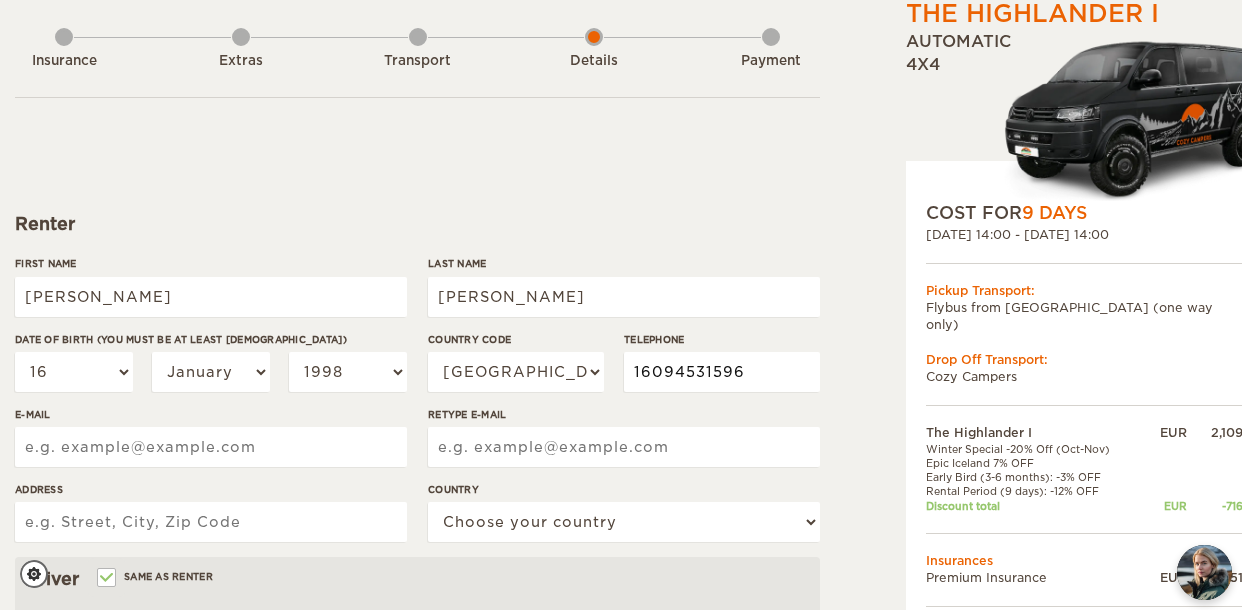 type on "s.schmidt3@uu.nl" 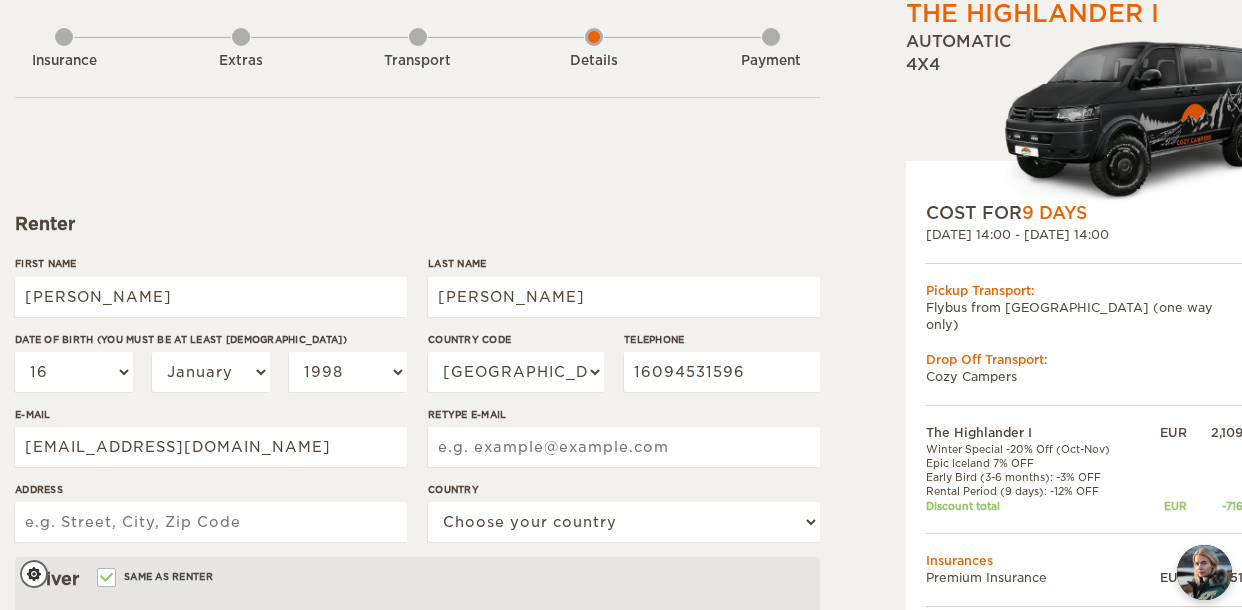 type on "s.schmidt3@uu.nl" 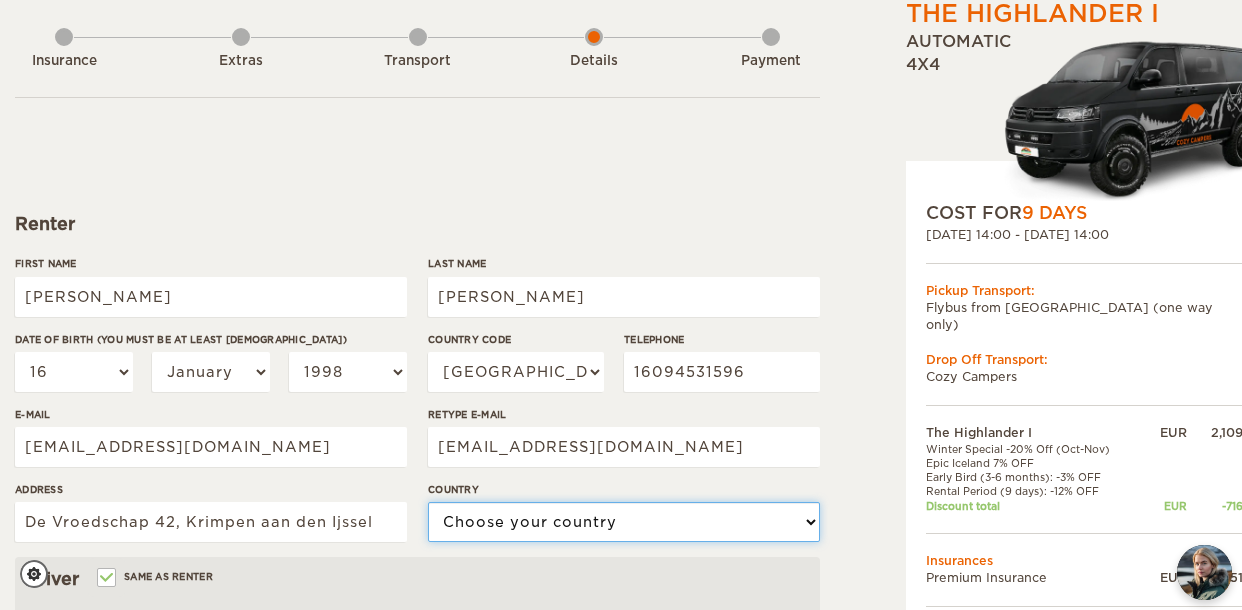 select on "145" 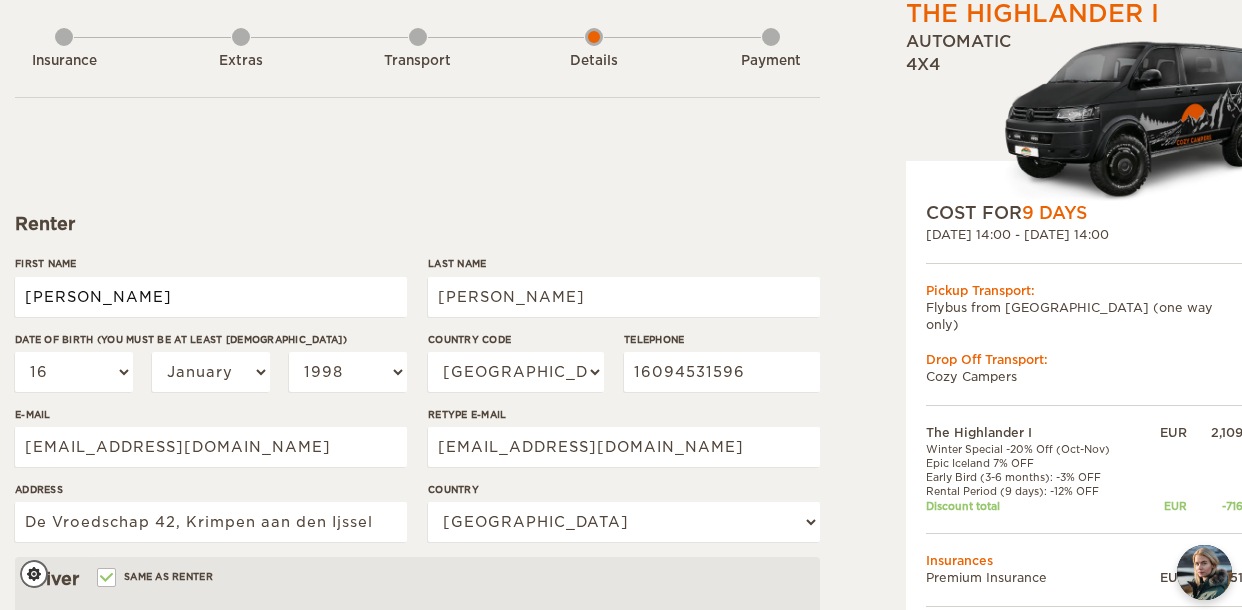 type on "Sarah" 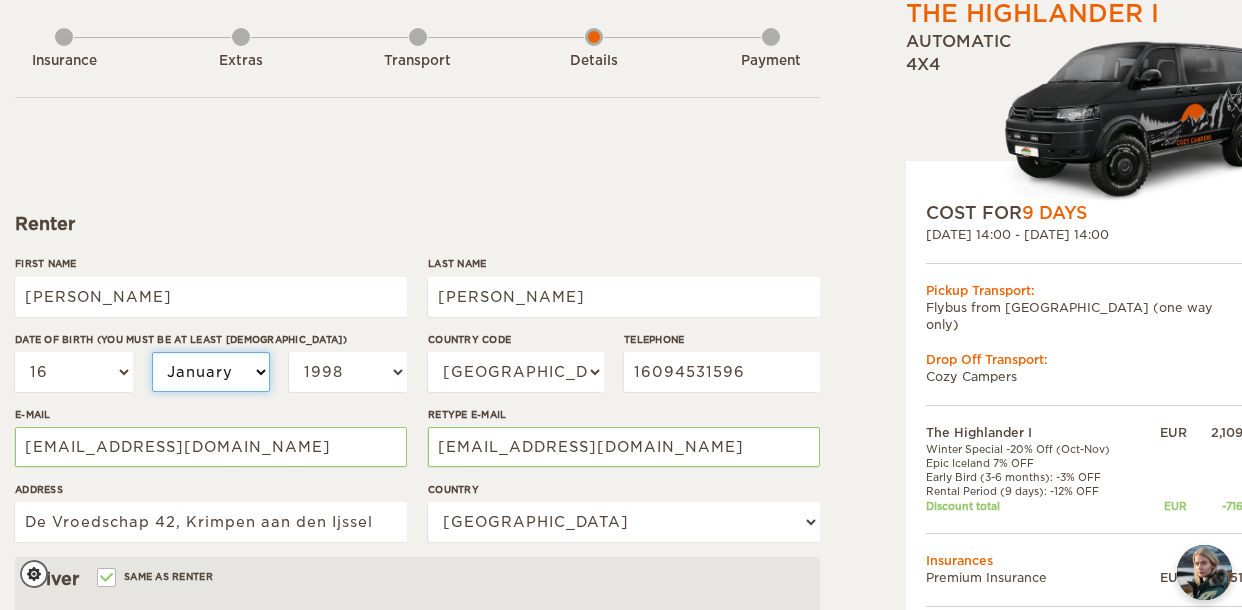 click on "January
February
March
April
May
June
July
August
September
October
November
December" at bounding box center (211, 372) 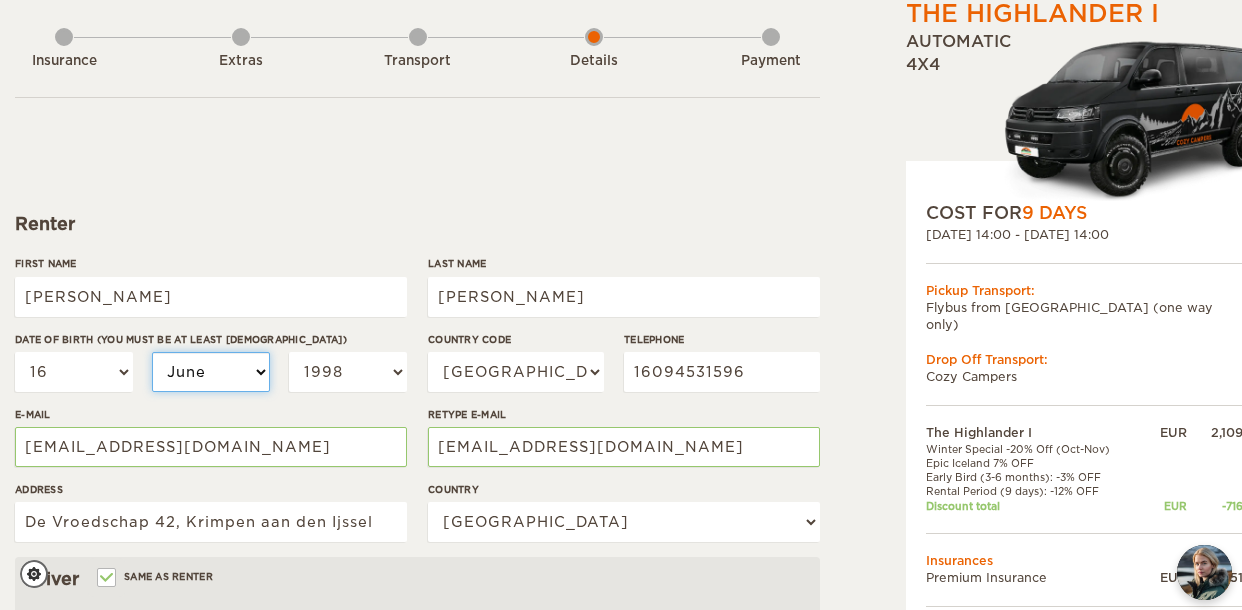 click on "January
February
March
April
May
June
July
August
September
October
November
December" at bounding box center (211, 372) 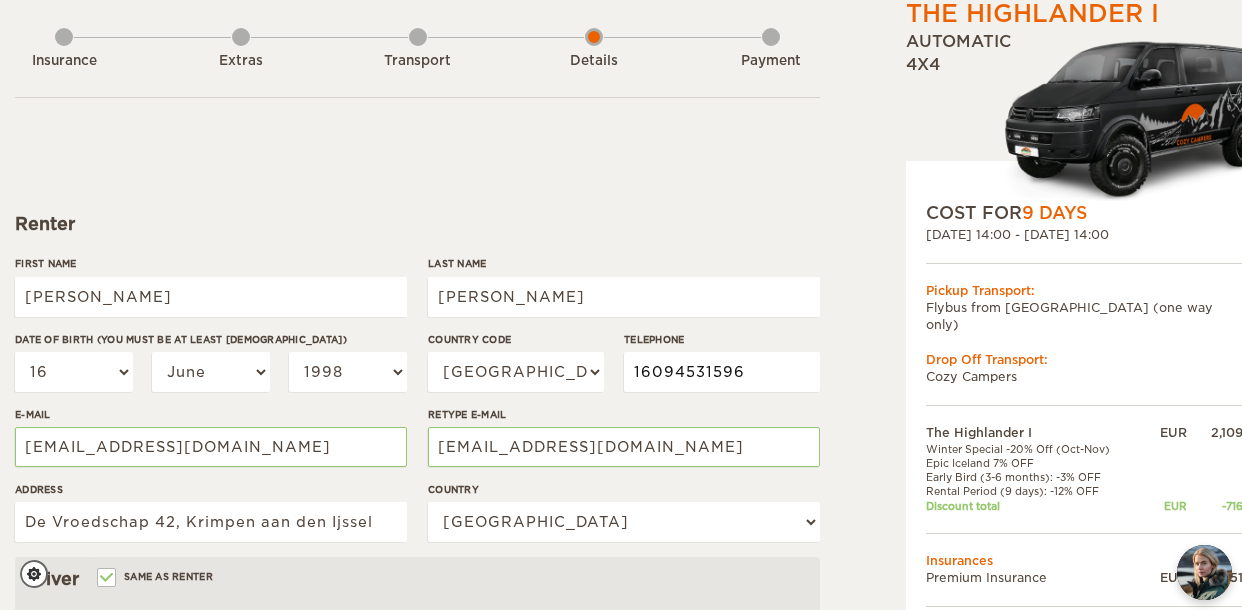 click on "16094531596" at bounding box center (722, 372) 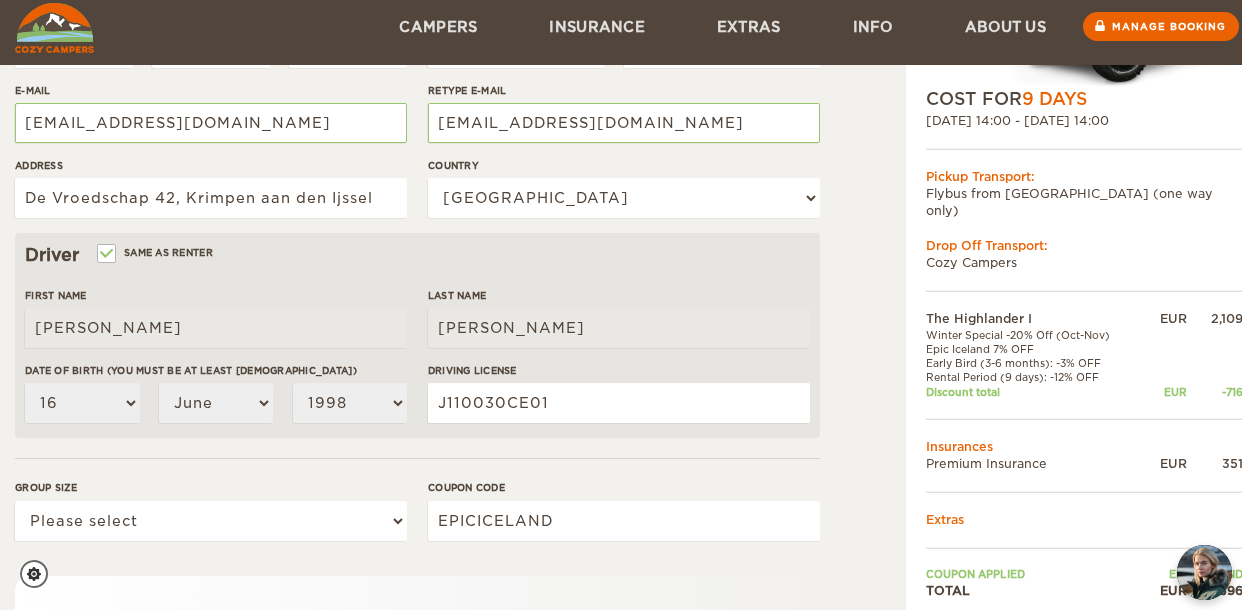 scroll, scrollTop: 500, scrollLeft: 0, axis: vertical 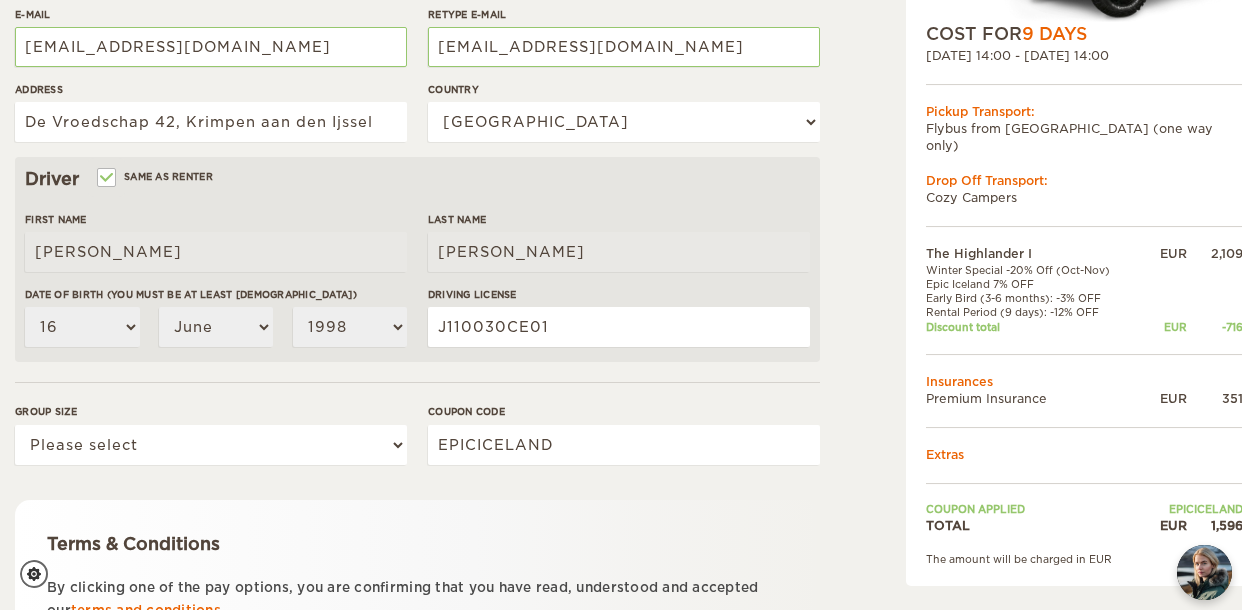 type on "16094631596" 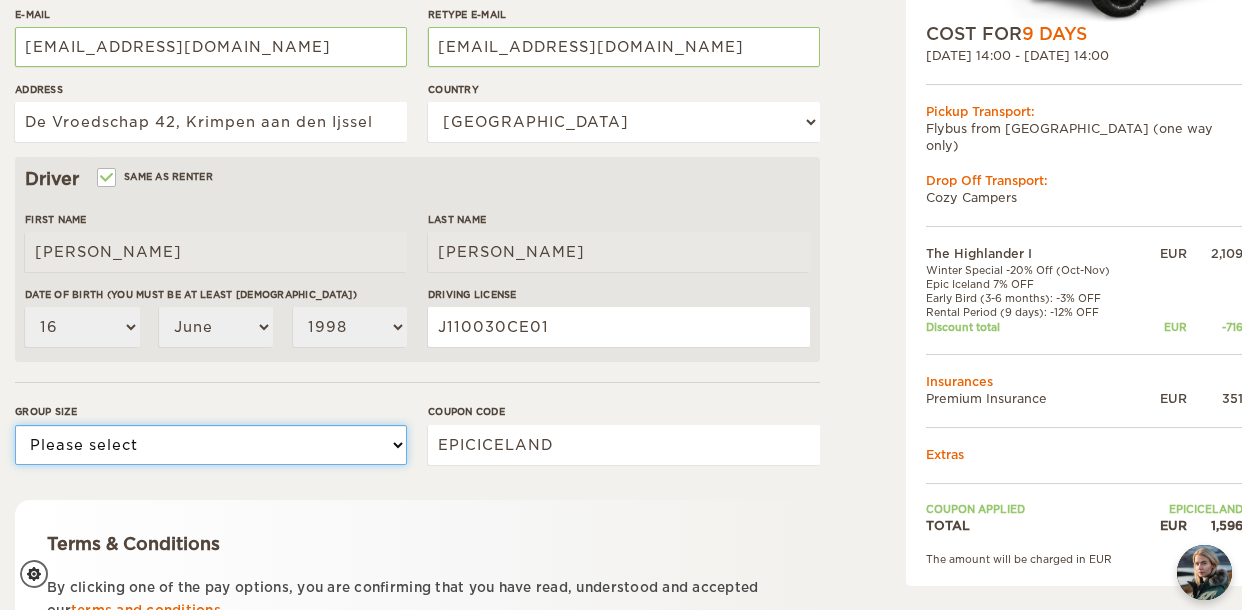 click on "Please select
1 2" at bounding box center (211, 445) 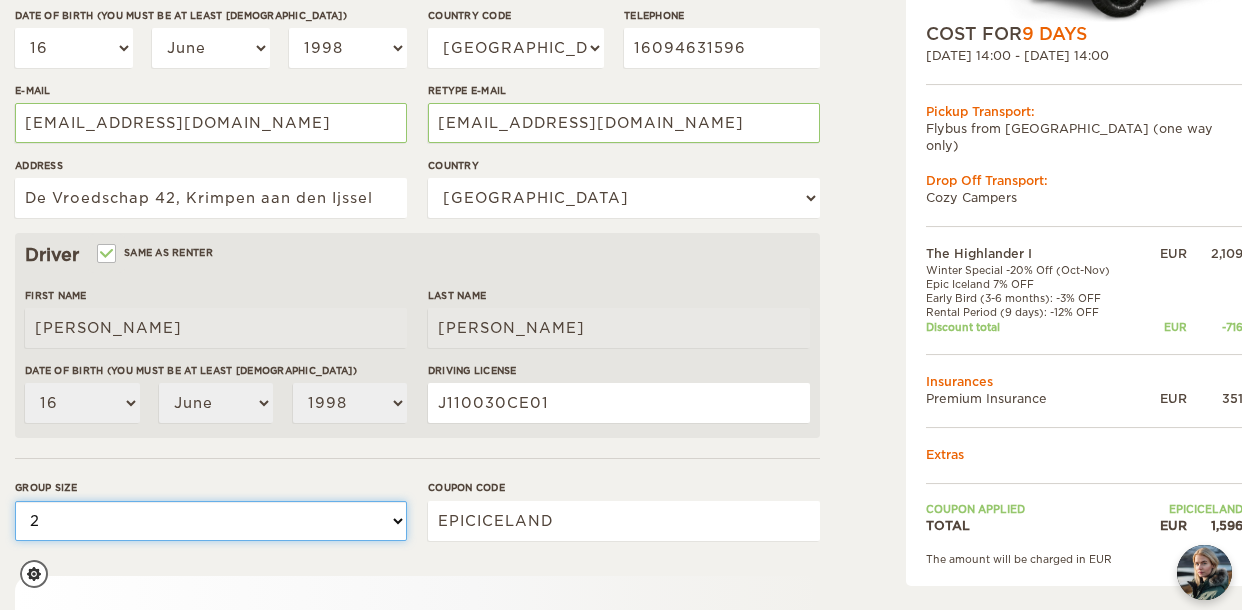 scroll, scrollTop: 689, scrollLeft: 0, axis: vertical 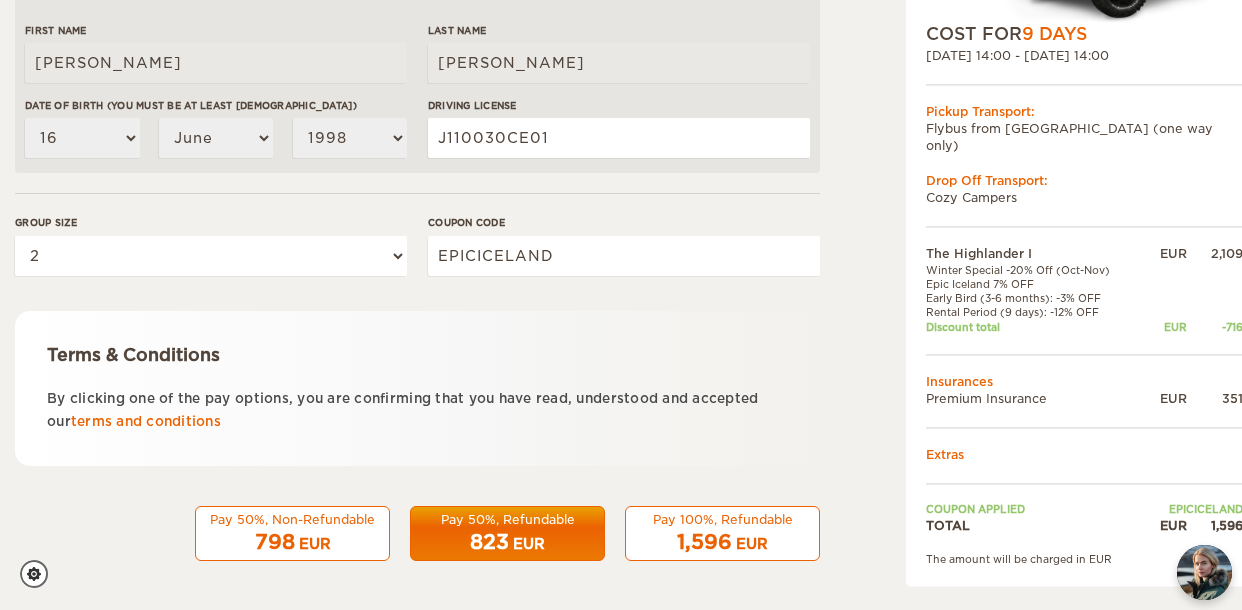 click on "1,596" at bounding box center (704, 542) 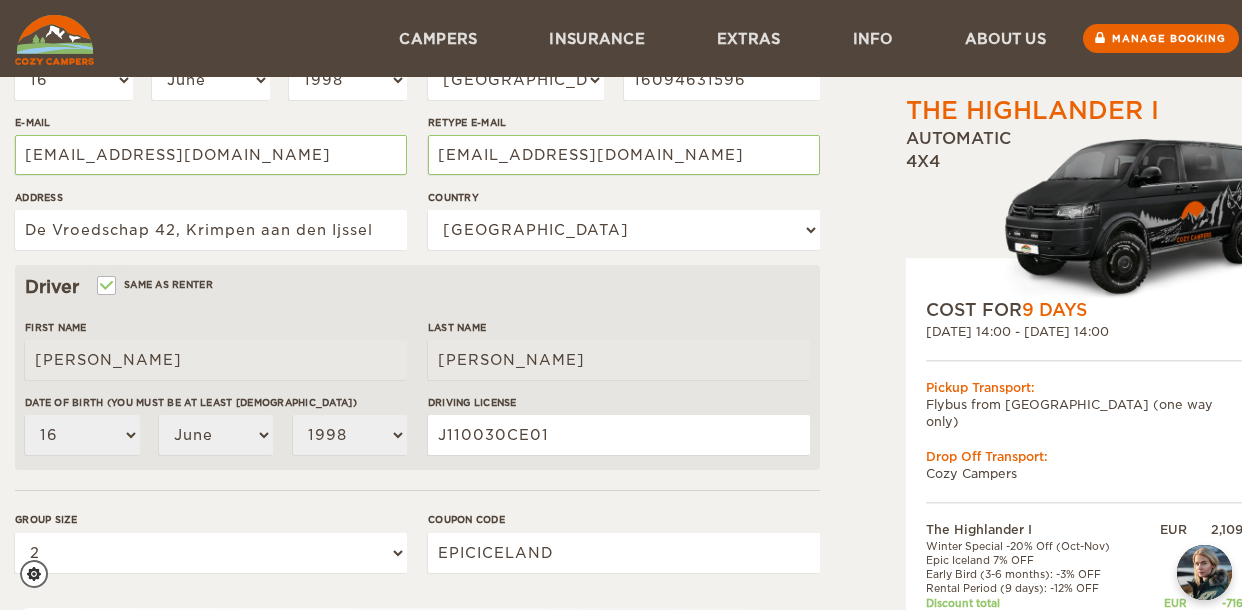 scroll, scrollTop: 389, scrollLeft: 0, axis: vertical 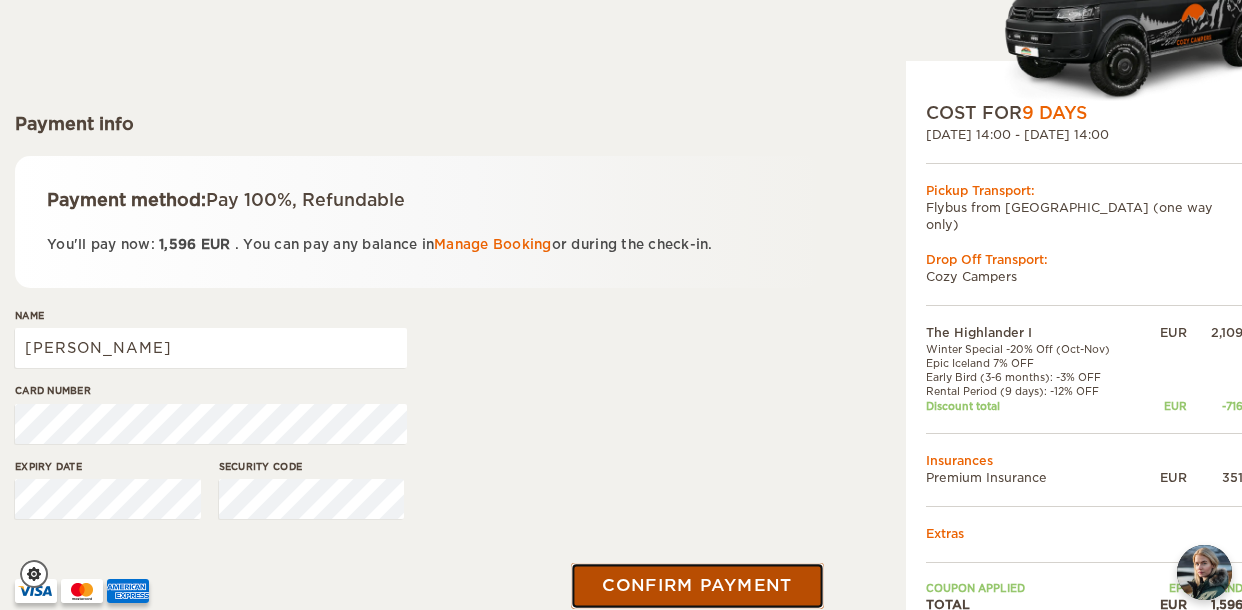 click on "Confirm payment" at bounding box center (697, 585) 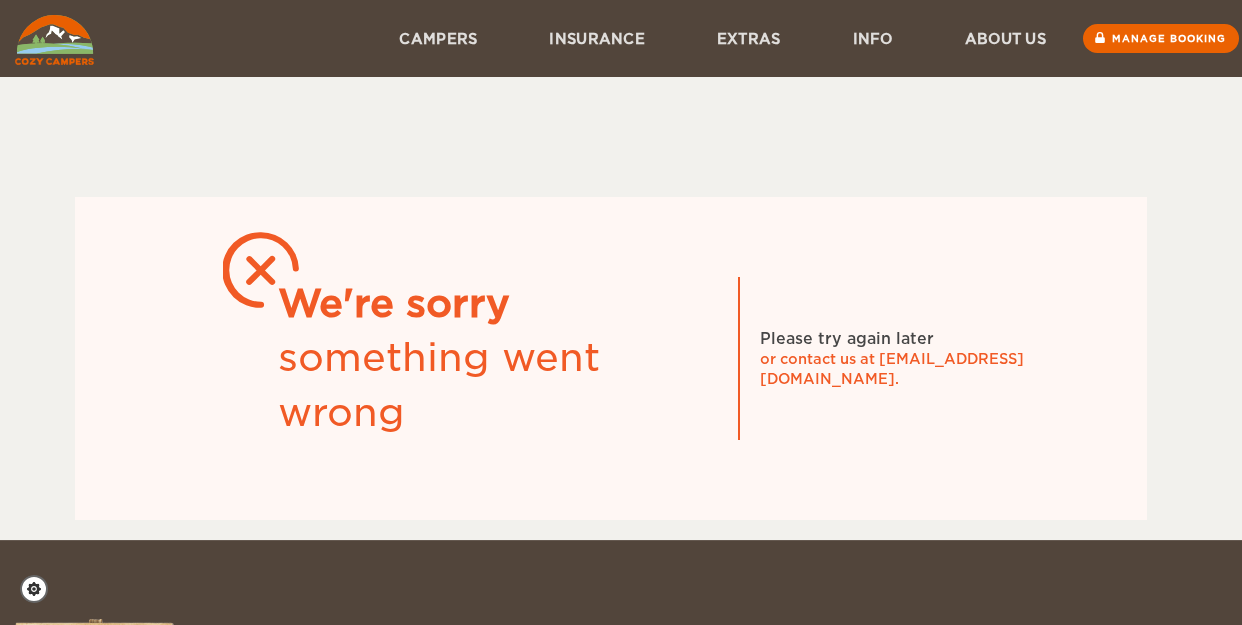 scroll, scrollTop: 0, scrollLeft: 0, axis: both 